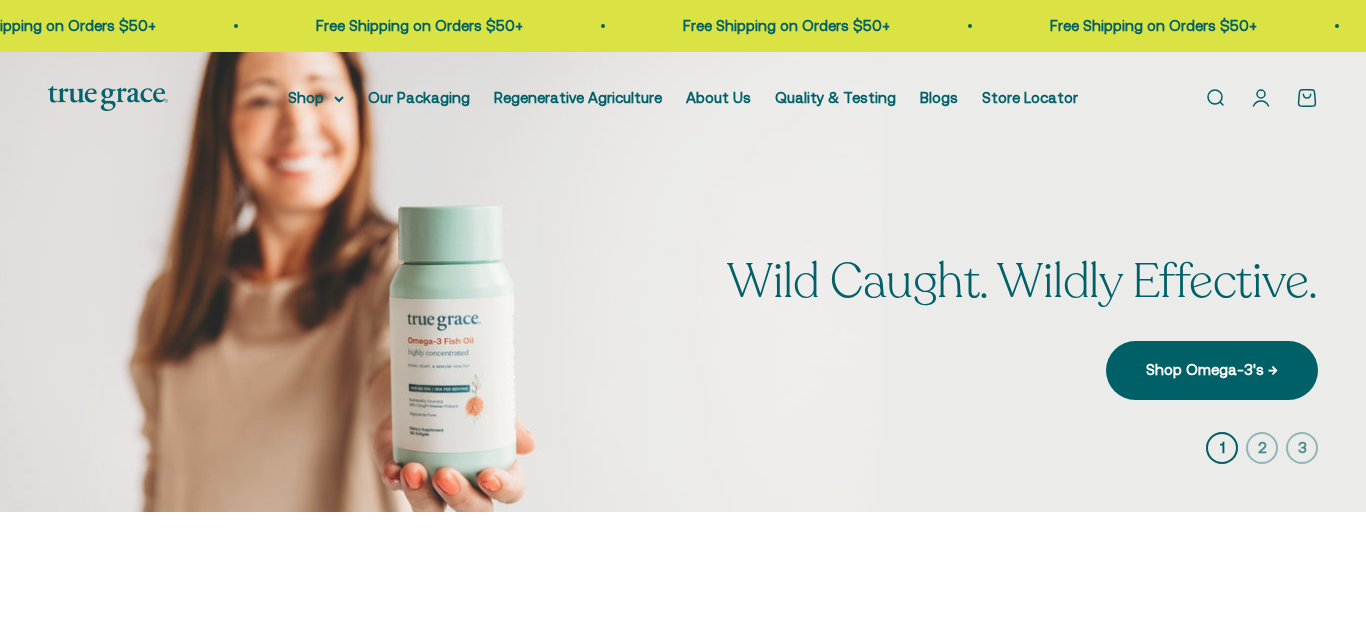scroll, scrollTop: 0, scrollLeft: 0, axis: both 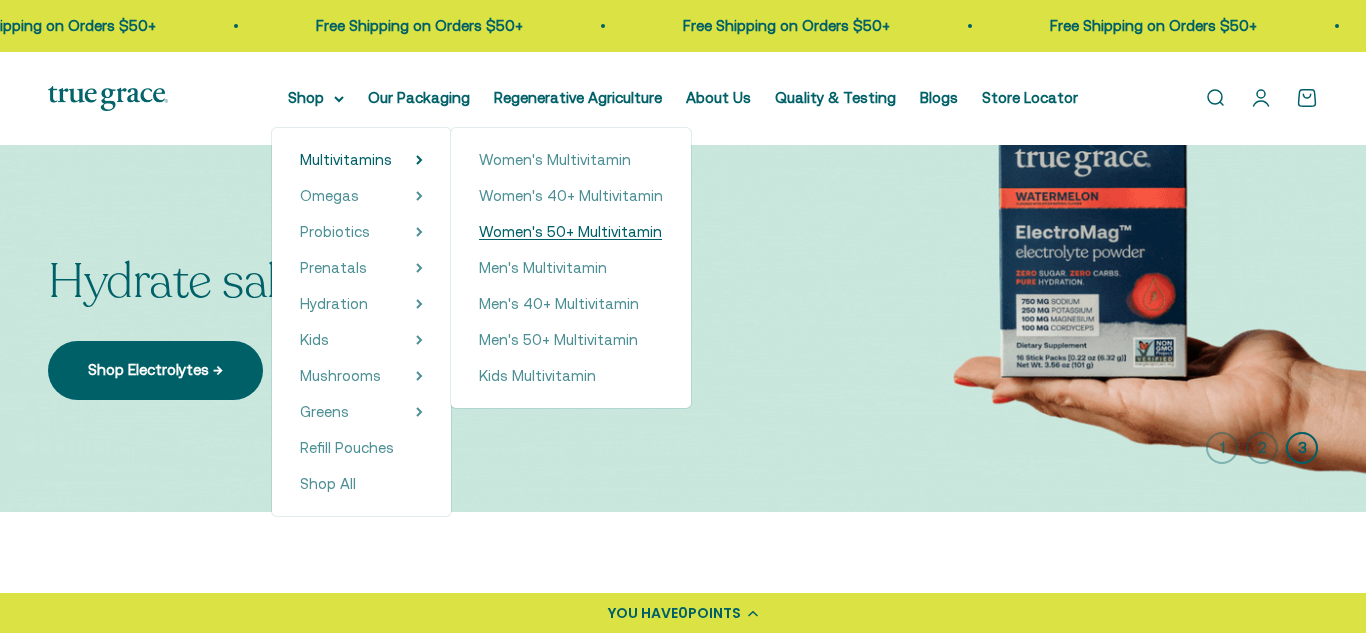 click on "Women's 50+ Multivitamin" at bounding box center [570, 231] 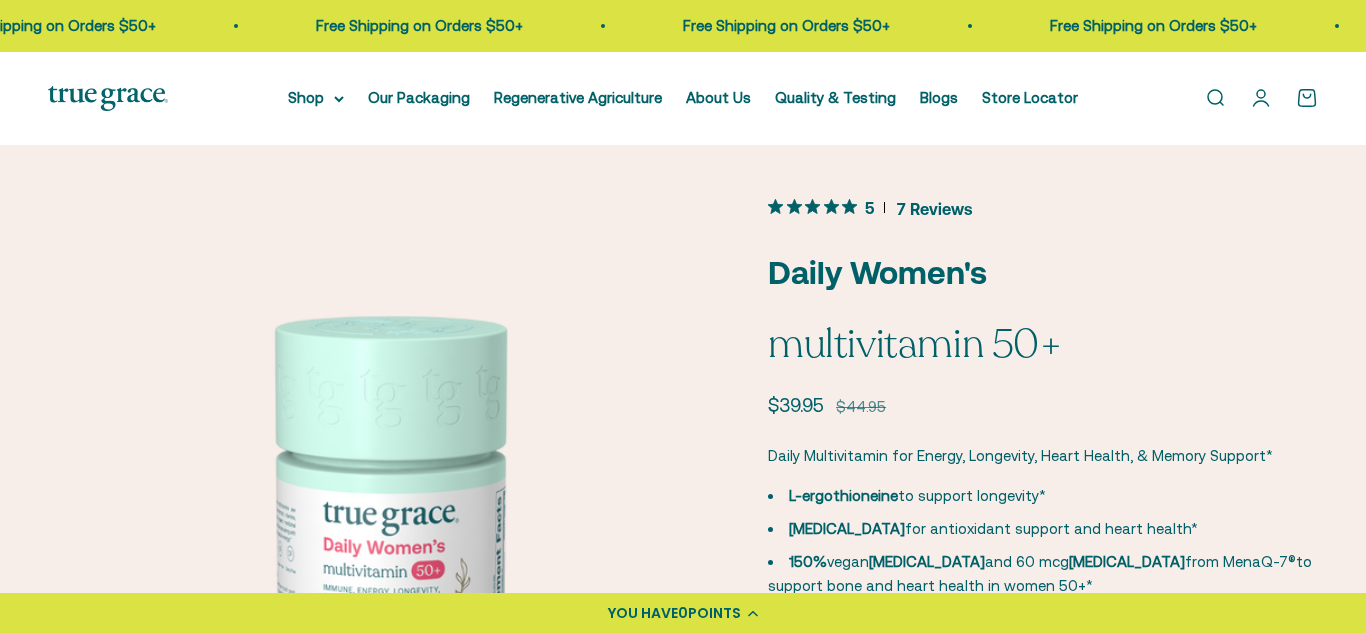 scroll, scrollTop: 0, scrollLeft: 0, axis: both 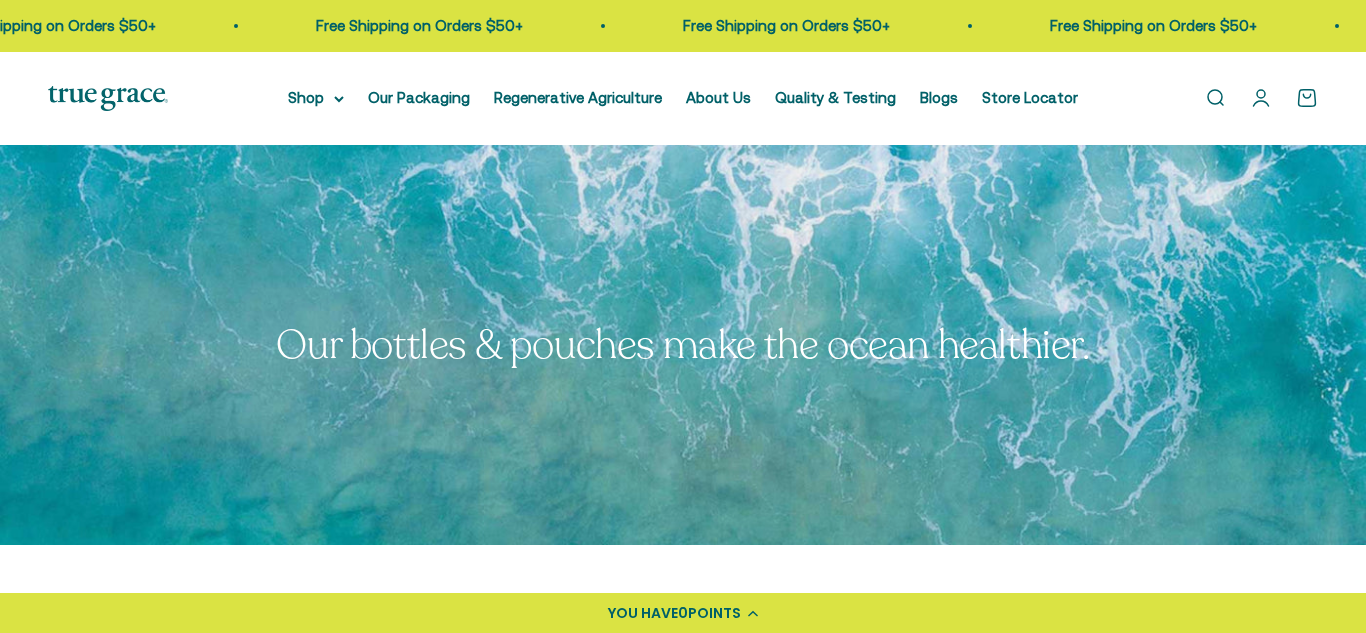 click on "Open account page" at bounding box center [1261, 98] 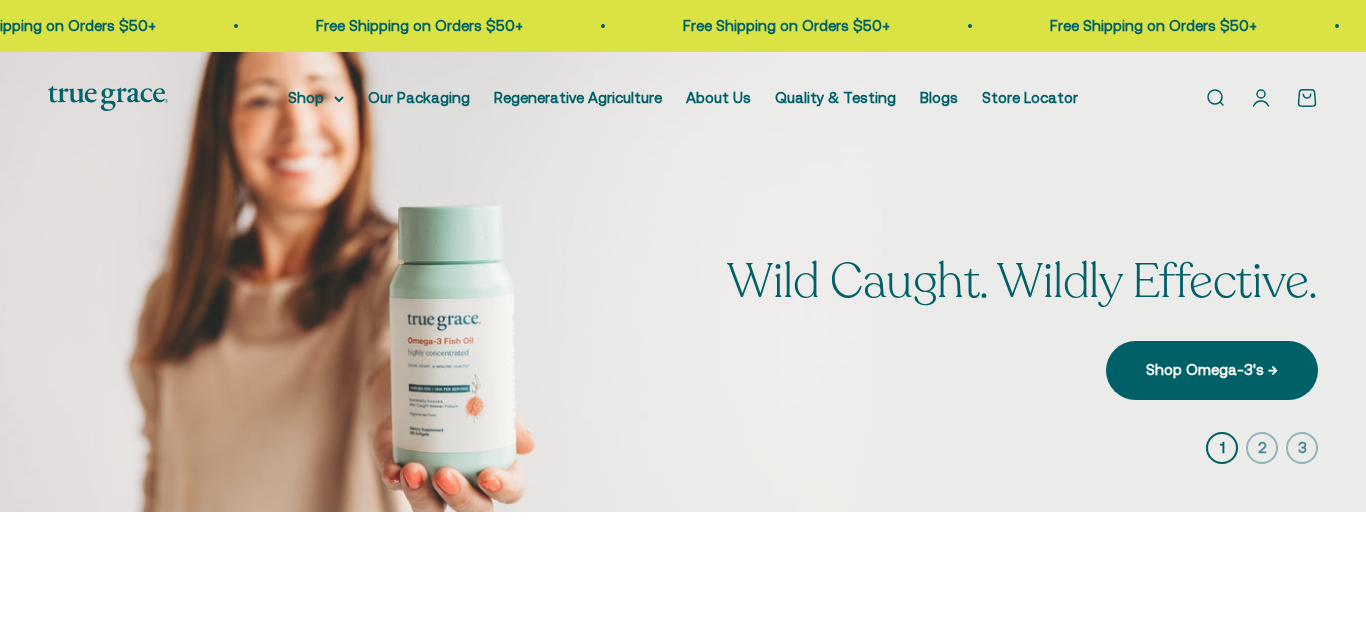 scroll, scrollTop: 0, scrollLeft: 0, axis: both 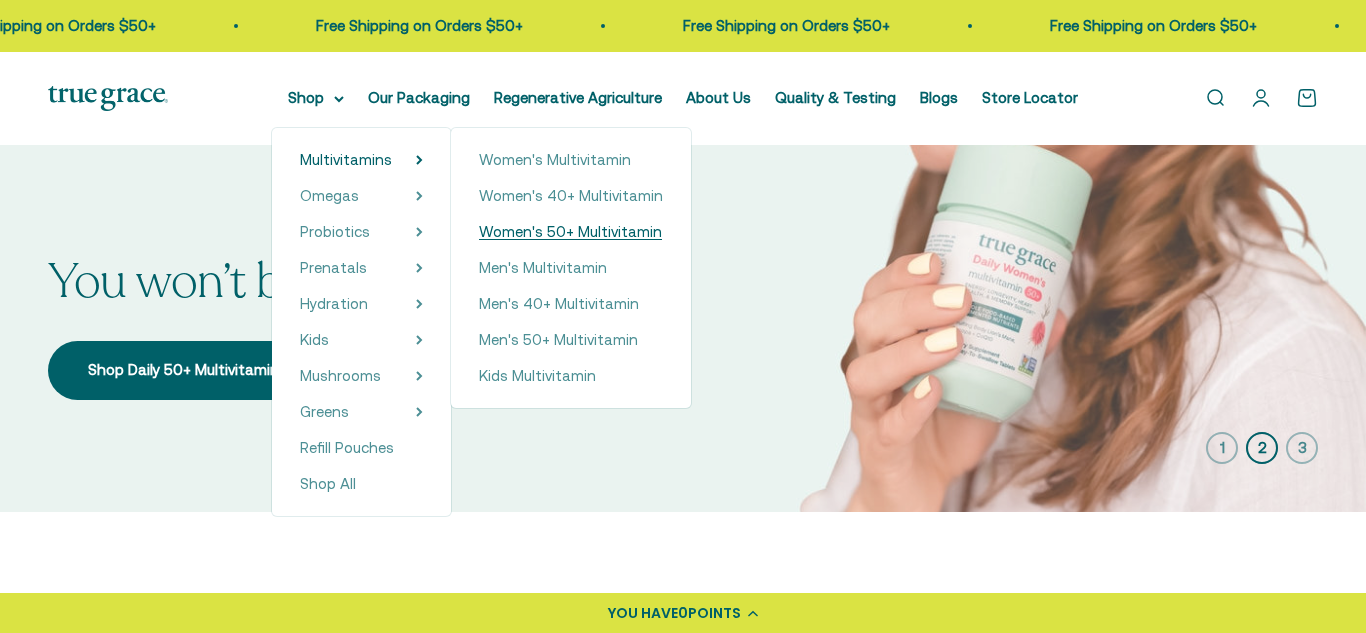 click on "Women's 50+ Multivitamin" at bounding box center (570, 231) 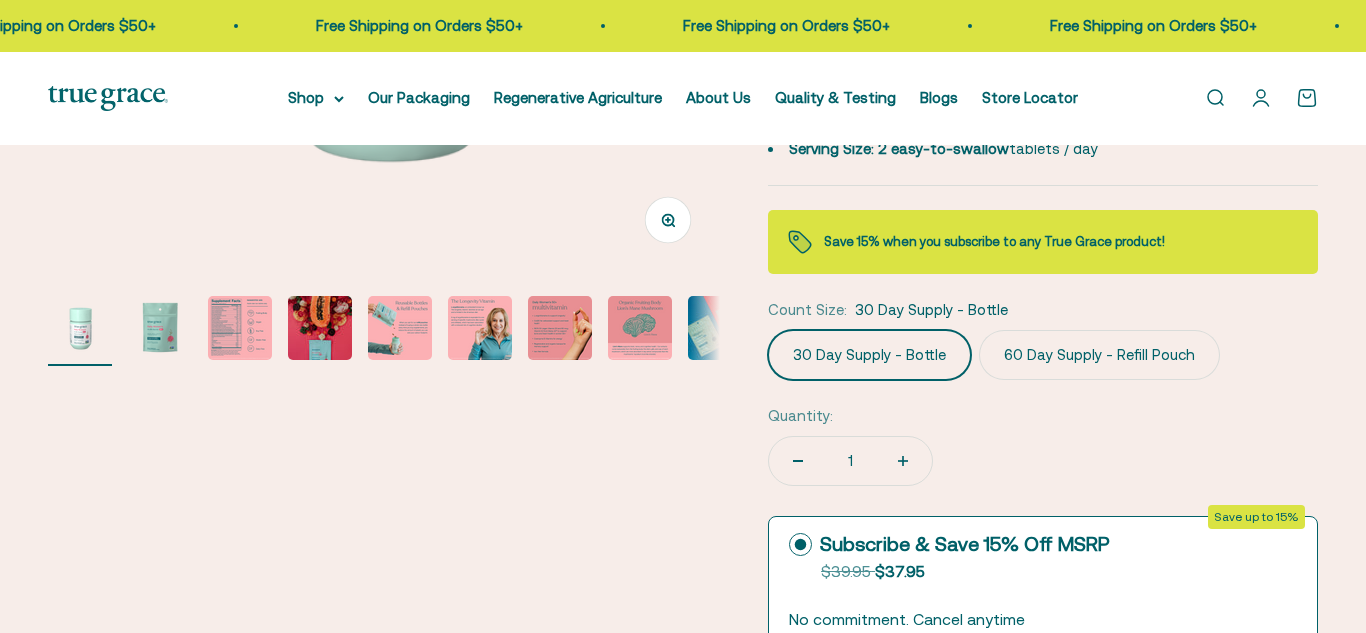 scroll, scrollTop: 672, scrollLeft: 0, axis: vertical 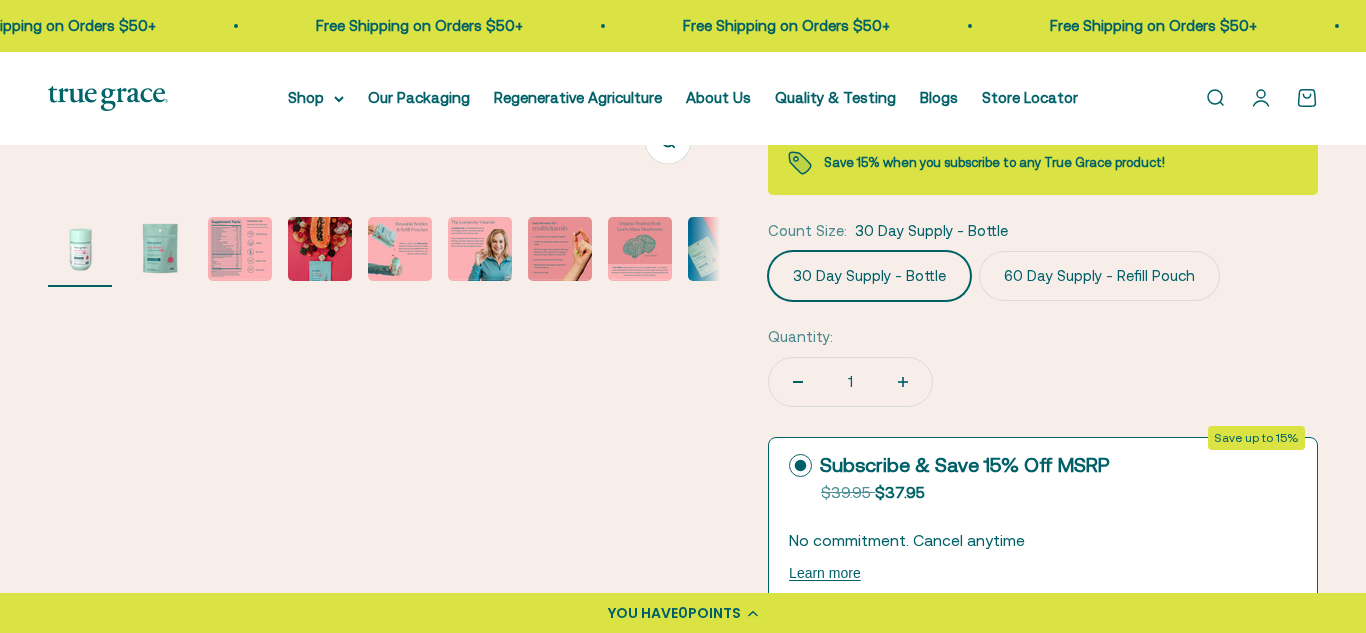 click on "60 Day Supply - Refill Pouch" 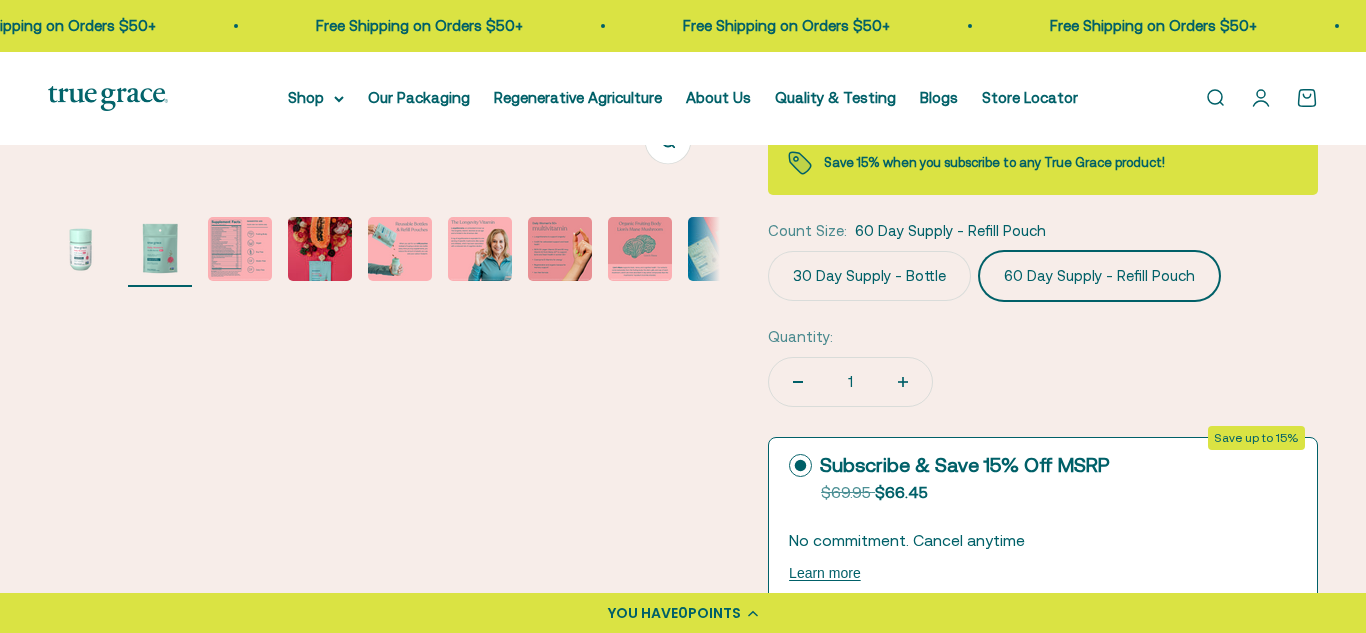 scroll, scrollTop: 0, scrollLeft: 684, axis: horizontal 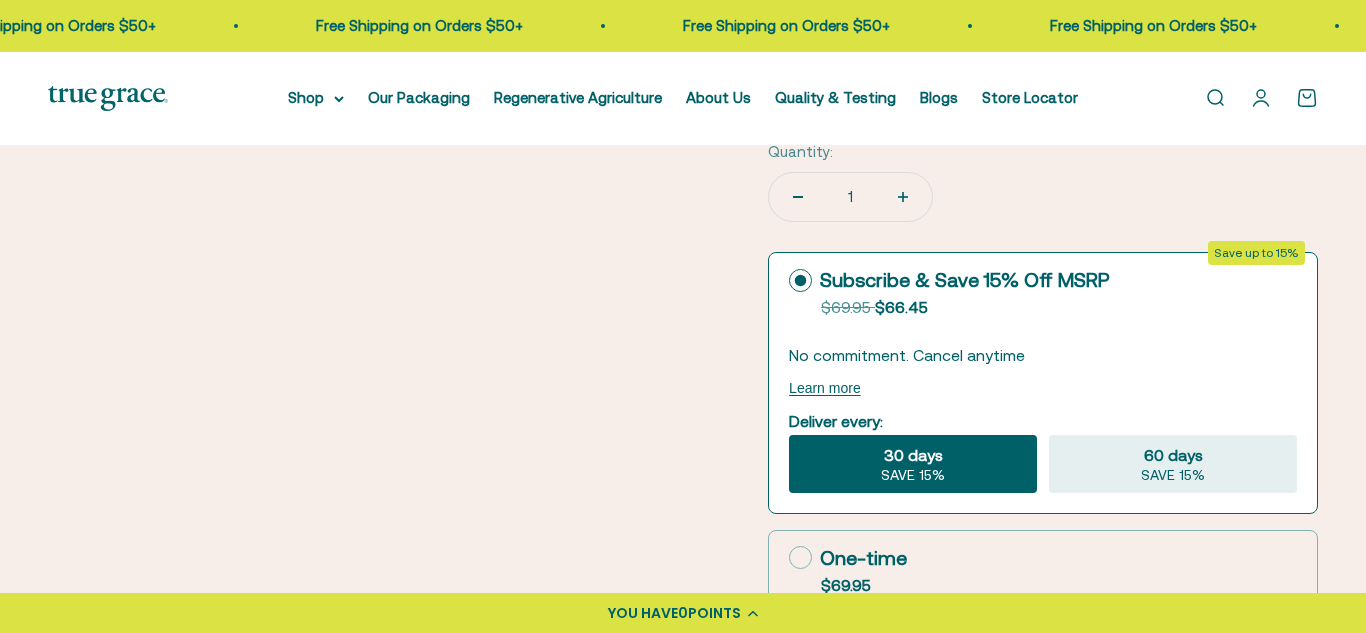 click 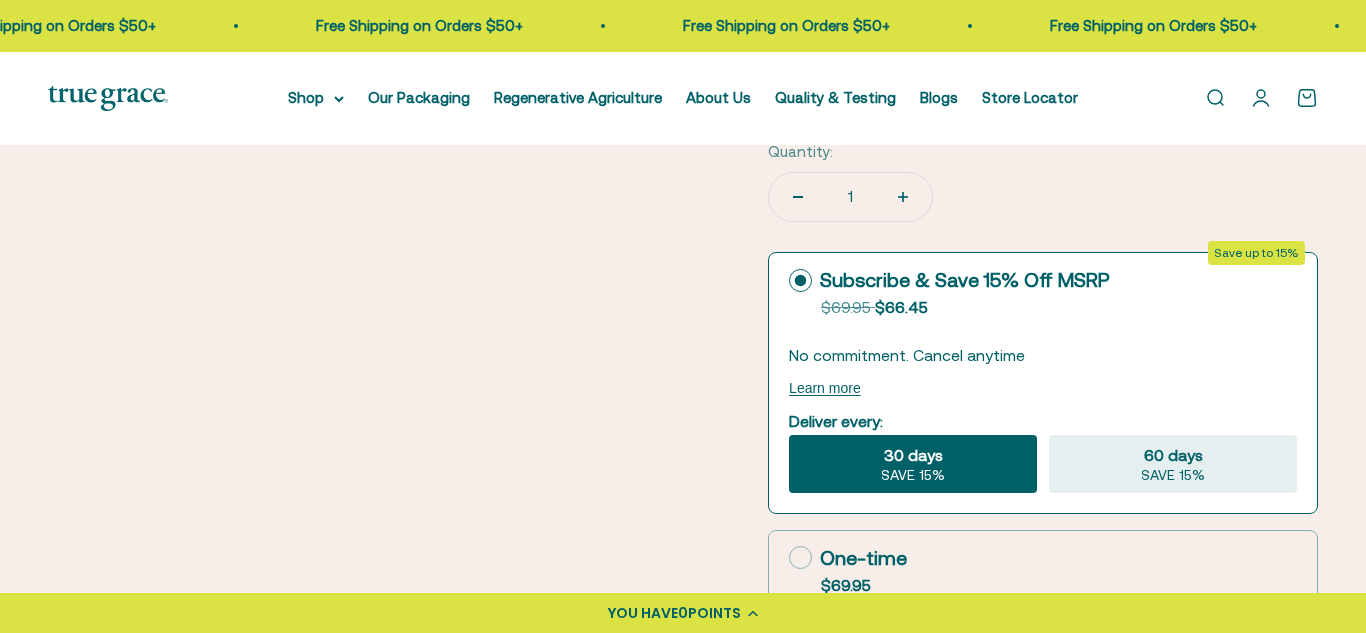 click 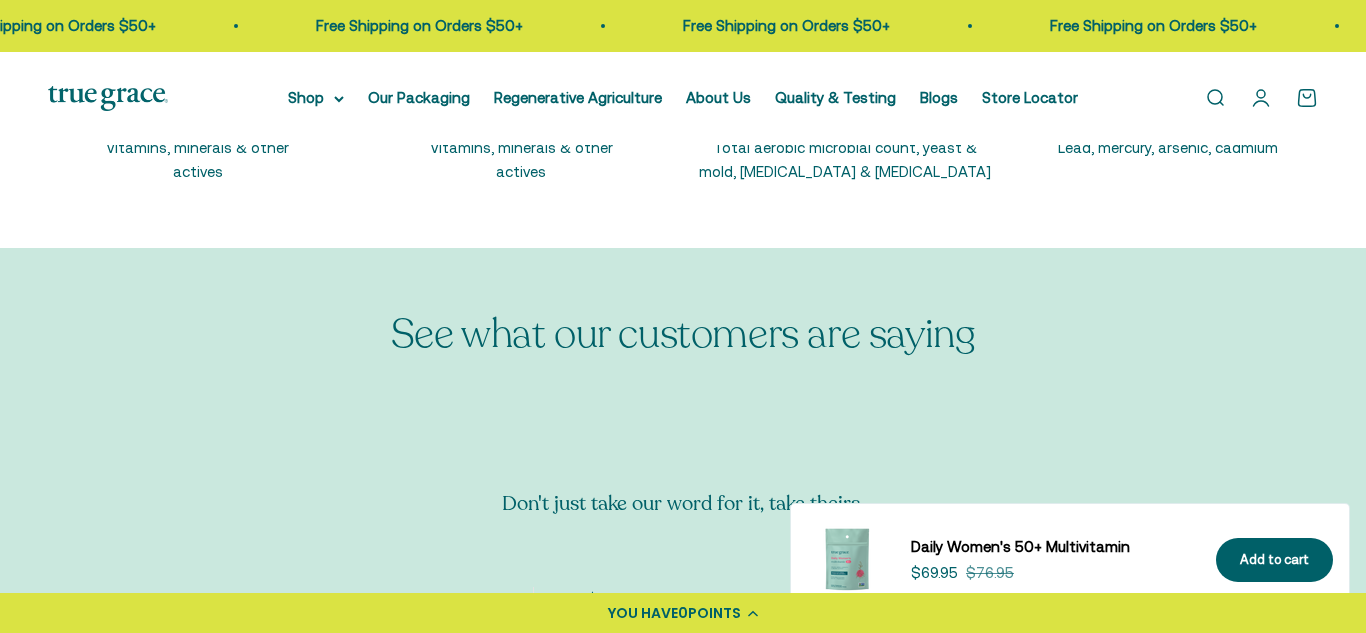scroll, scrollTop: 3583, scrollLeft: 0, axis: vertical 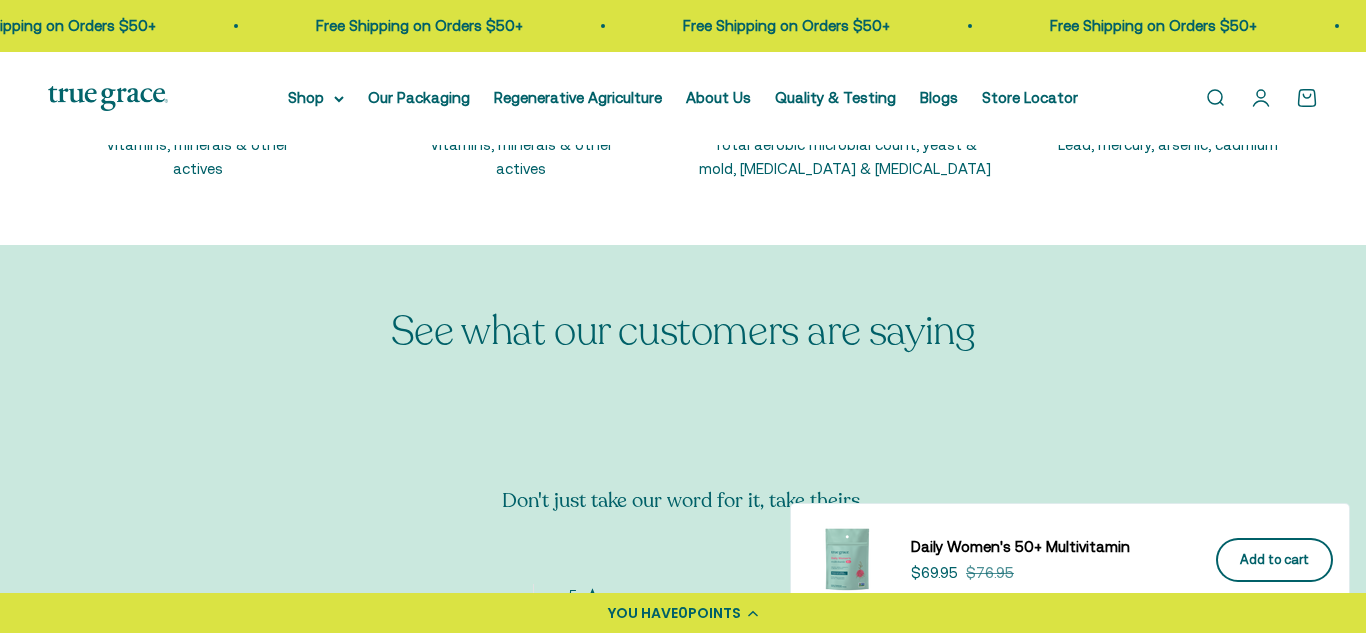 click on "Add to cart" 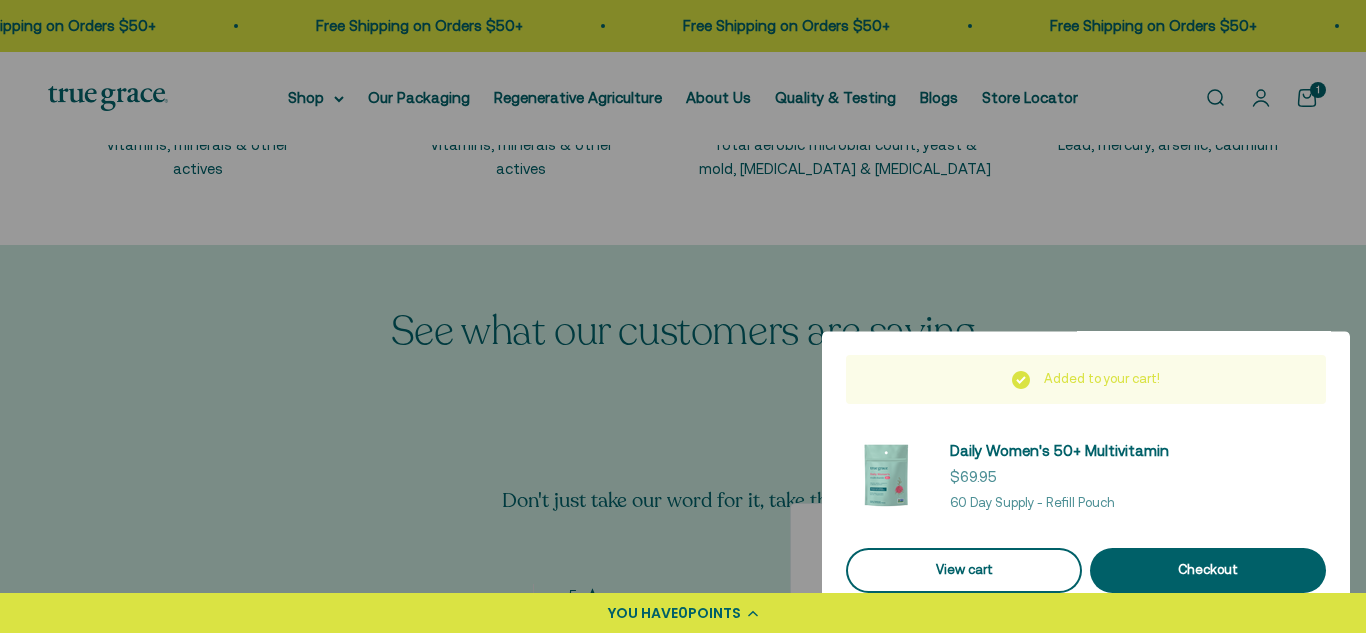 click on "View cart" at bounding box center [964, 570] 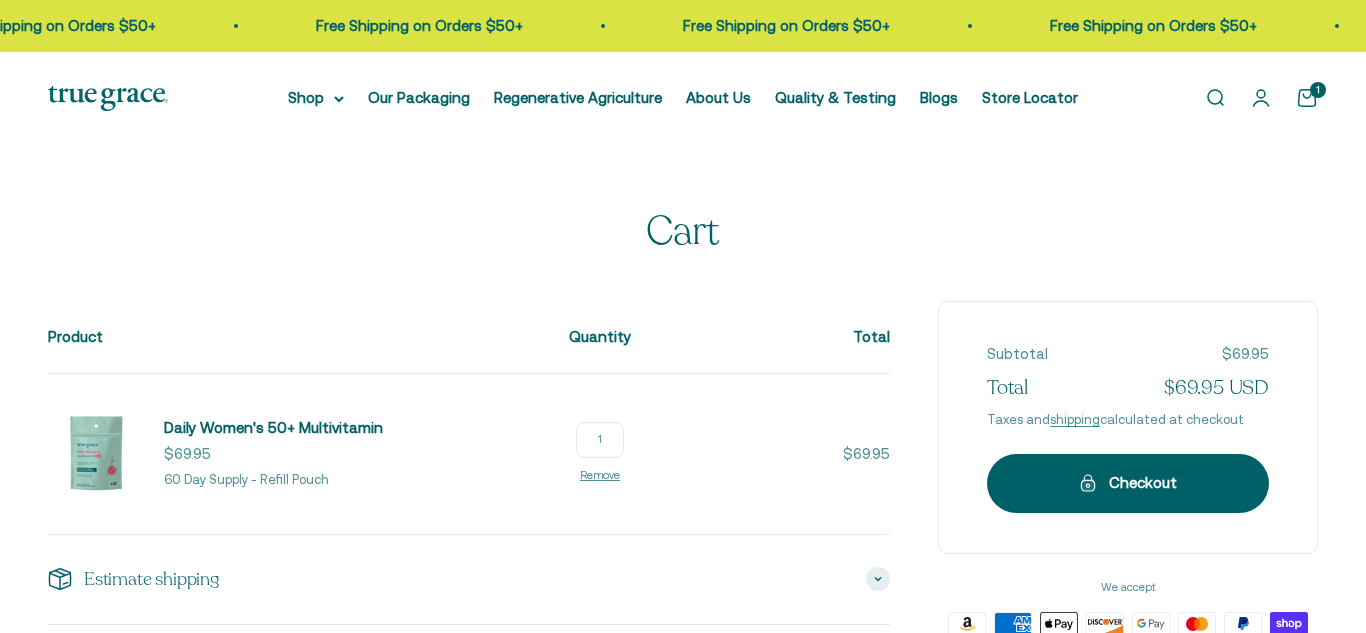 scroll, scrollTop: 0, scrollLeft: 0, axis: both 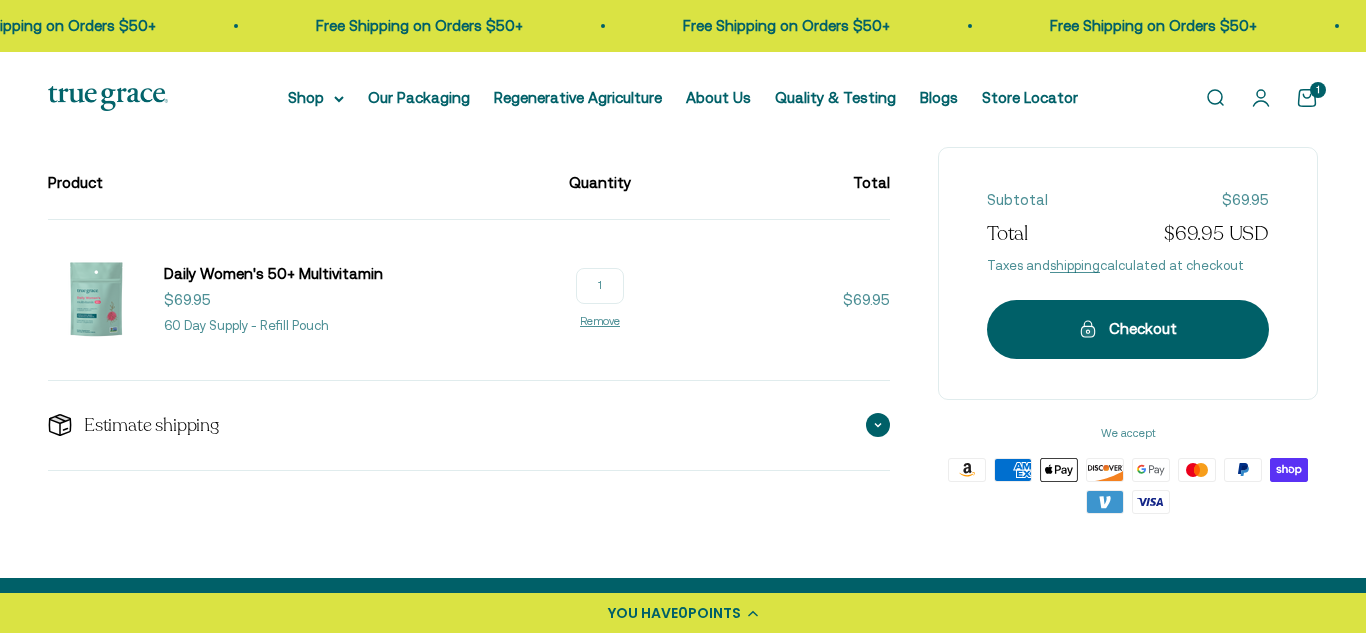 click on "Estimate shipping" at bounding box center (151, 425) 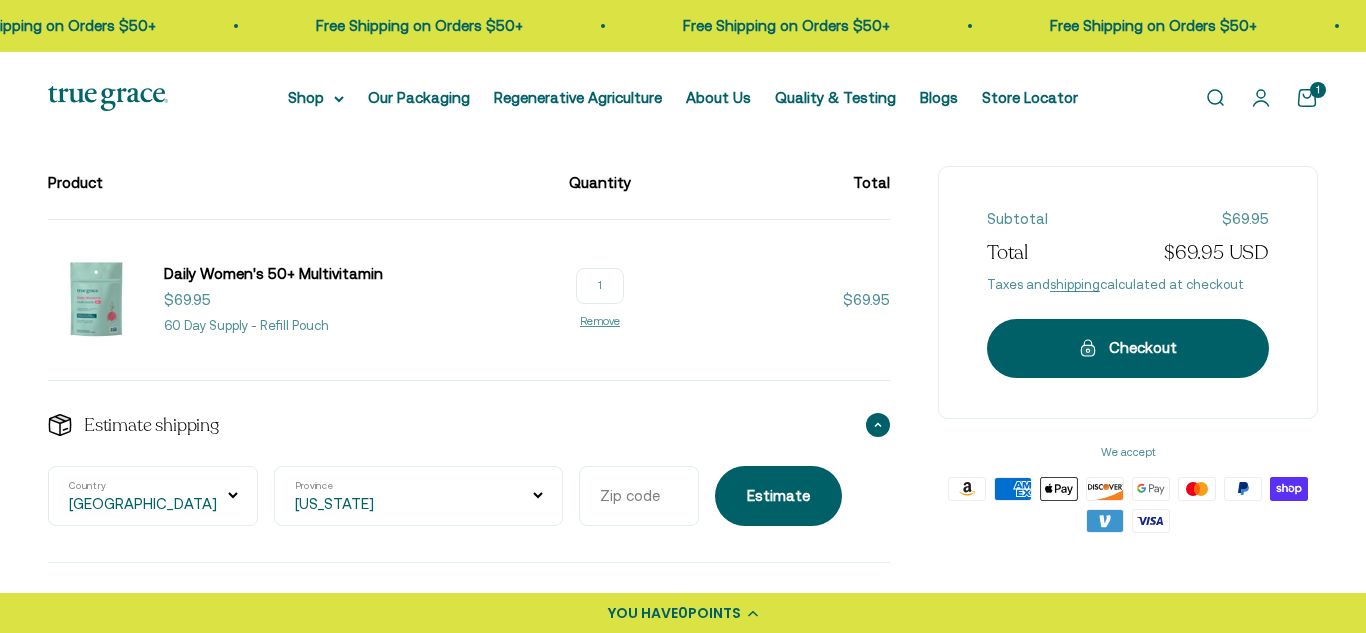click 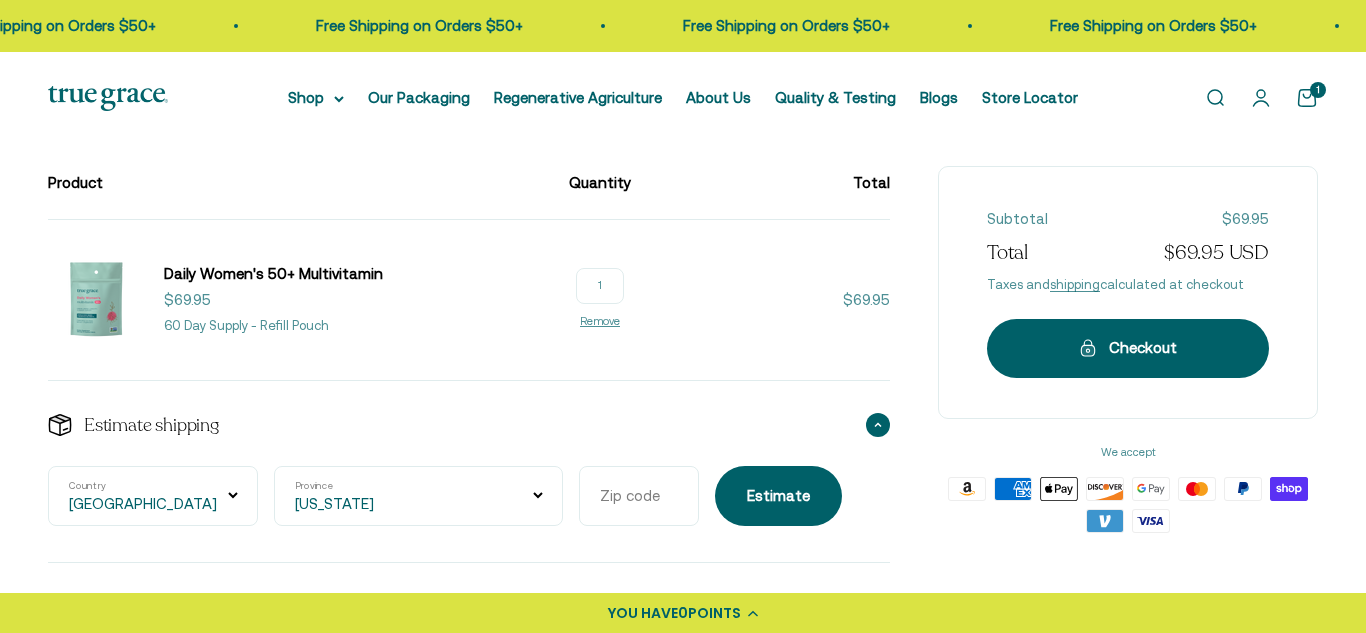 click on "Alabama Alaska American Samoa Arizona Arkansas Armed Forces Americas Armed Forces Europe Armed Forces Pacific California Colorado Connecticut Delaware Washington DC Micronesia Florida Georgia Guam Hawaii Idaho Illinois Indiana Iowa Kansas Kentucky Louisiana Maine Marshall Islands Maryland Massachusetts Michigan Minnesota Mississippi Missouri Montana Nebraska Nevada New Hampshire New Jersey New Mexico New York North Carolina North Dakota Northern Mariana Islands Ohio Oklahoma Oregon Palau Pennsylvania Puerto Rico Rhode Island South Carolina South Dakota Tennessee Texas Utah Vermont U.S. Virgin Islands Virginia Washington West Virginia Wisconsin Wyoming" at bounding box center (418, 496) 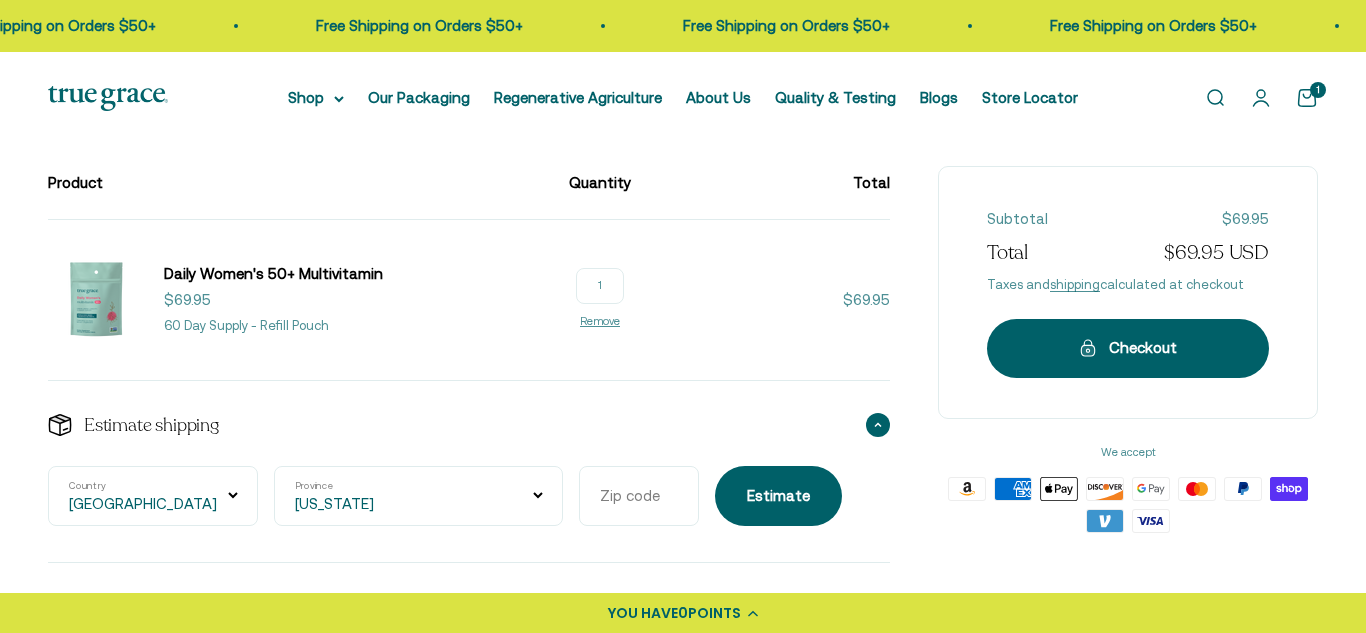 select on "Iowa" 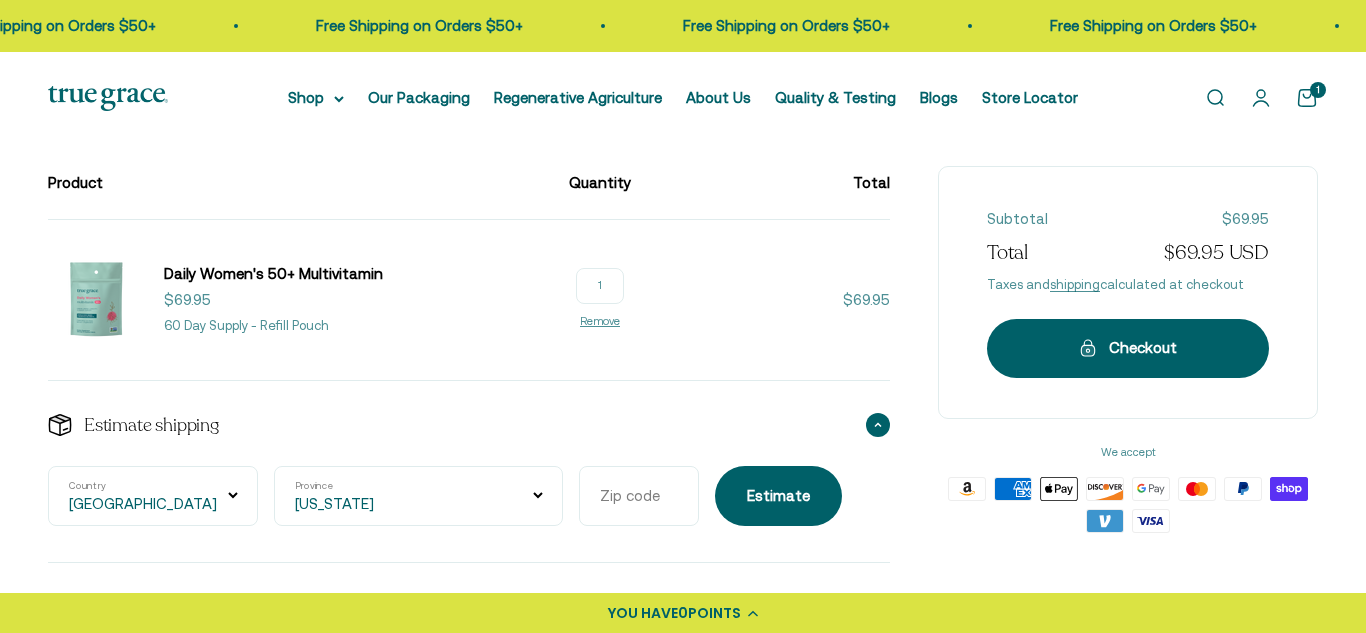 click on "Alabama Alaska American Samoa Arizona Arkansas Armed Forces Americas Armed Forces Europe Armed Forces Pacific California Colorado Connecticut Delaware Washington DC Micronesia Florida Georgia Guam Hawaii Idaho Illinois Indiana Iowa Kansas Kentucky Louisiana Maine Marshall Islands Maryland Massachusetts Michigan Minnesota Mississippi Missouri Montana Nebraska Nevada New Hampshire New Jersey New Mexico New York North Carolina North Dakota Northern Mariana Islands Ohio Oklahoma Oregon Palau Pennsylvania Puerto Rico Rhode Island South Carolina South Dakota Tennessee Texas Utah Vermont U.S. Virgin Islands Virginia Washington West Virginia Wisconsin Wyoming" at bounding box center [418, 496] 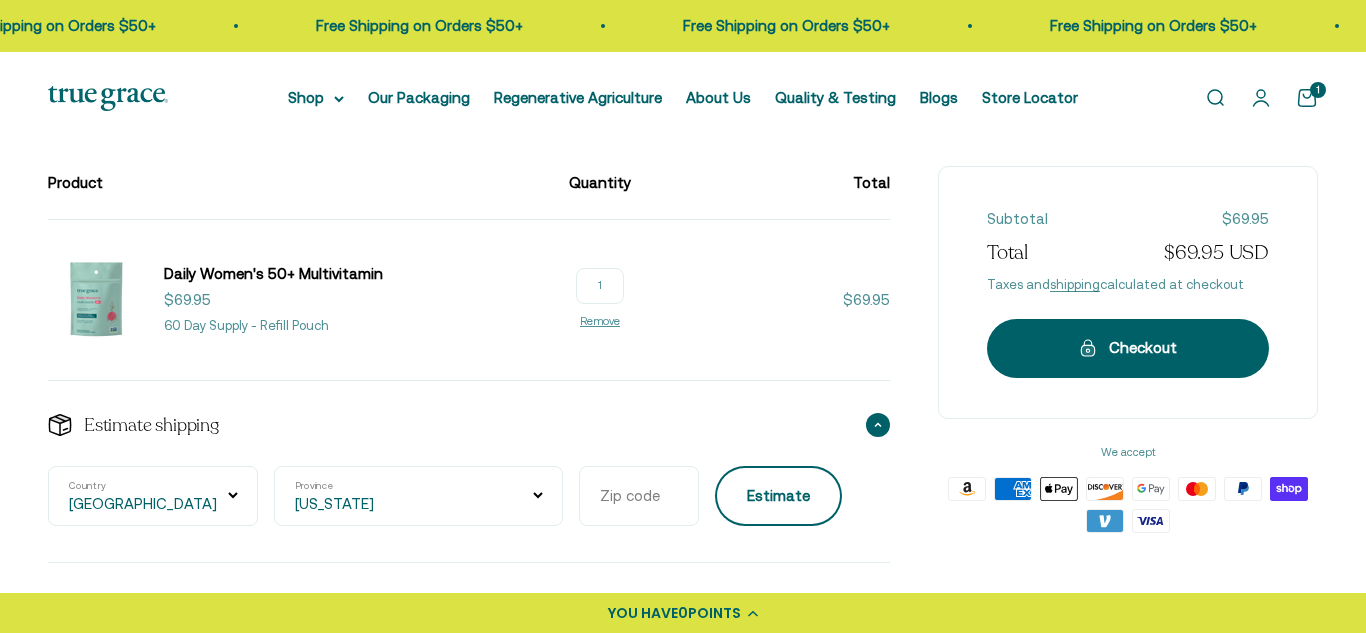 click on "Estimate" at bounding box center (778, 496) 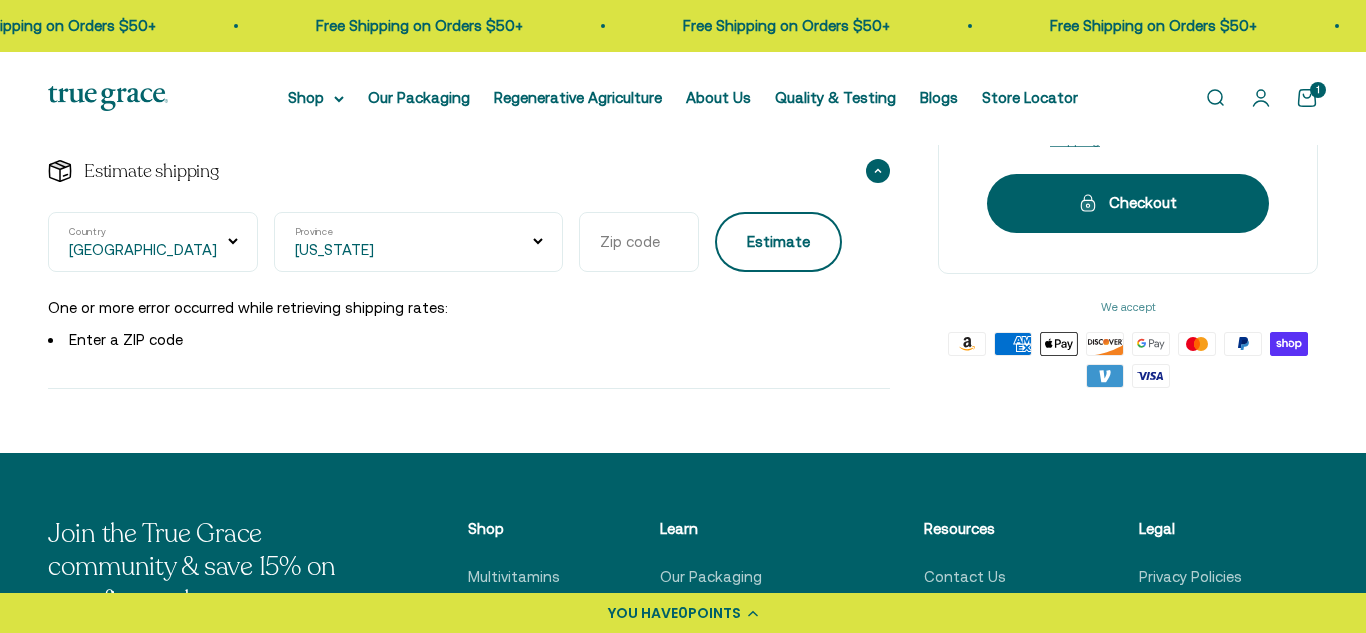 scroll, scrollTop: 406, scrollLeft: 0, axis: vertical 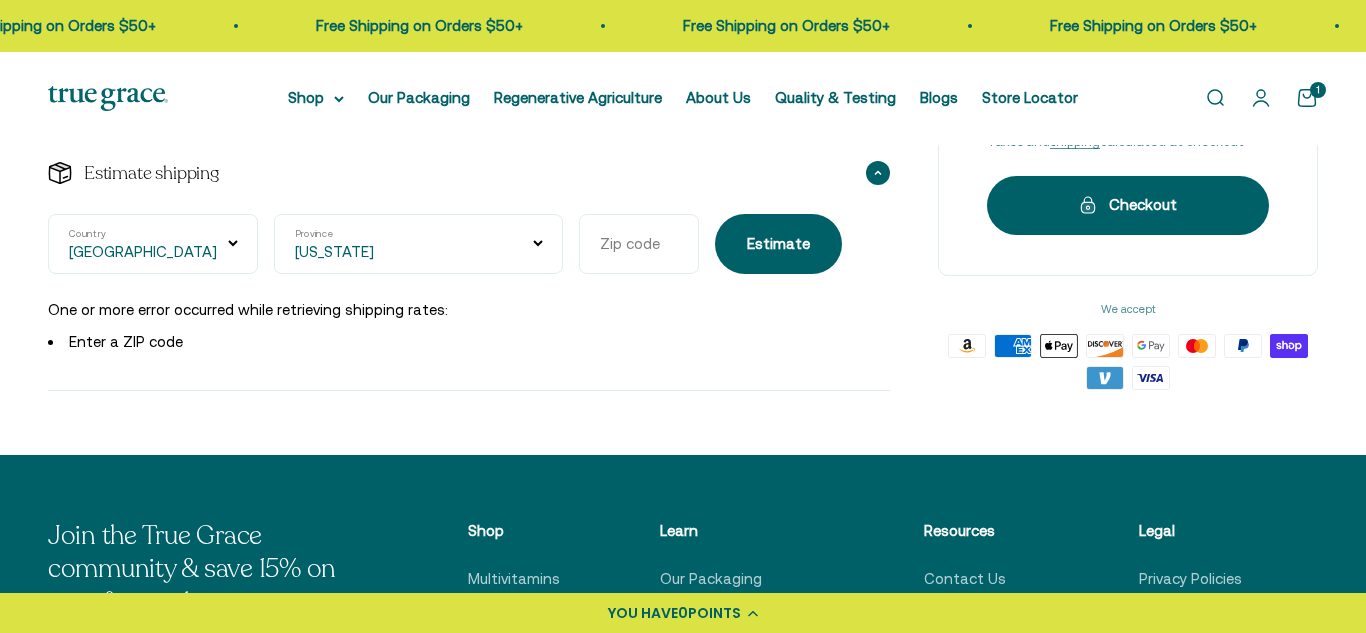 click on "Zip code" at bounding box center (639, 244) 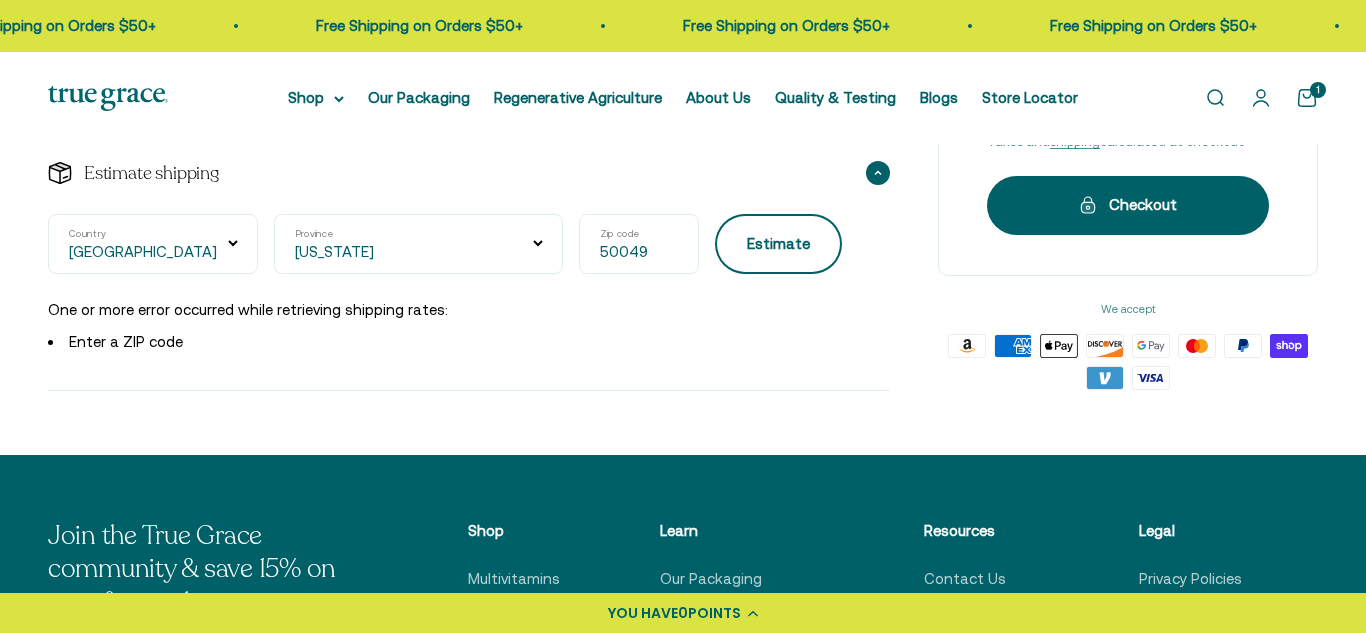 type on "50049" 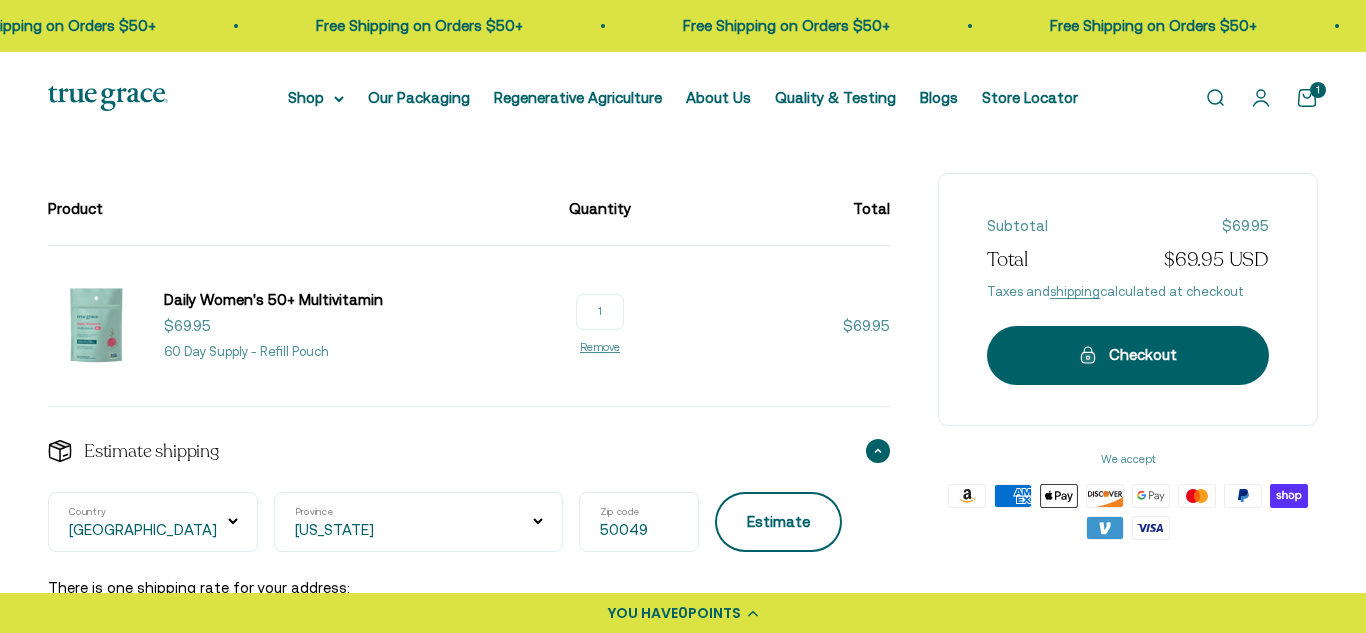 scroll, scrollTop: 129, scrollLeft: 0, axis: vertical 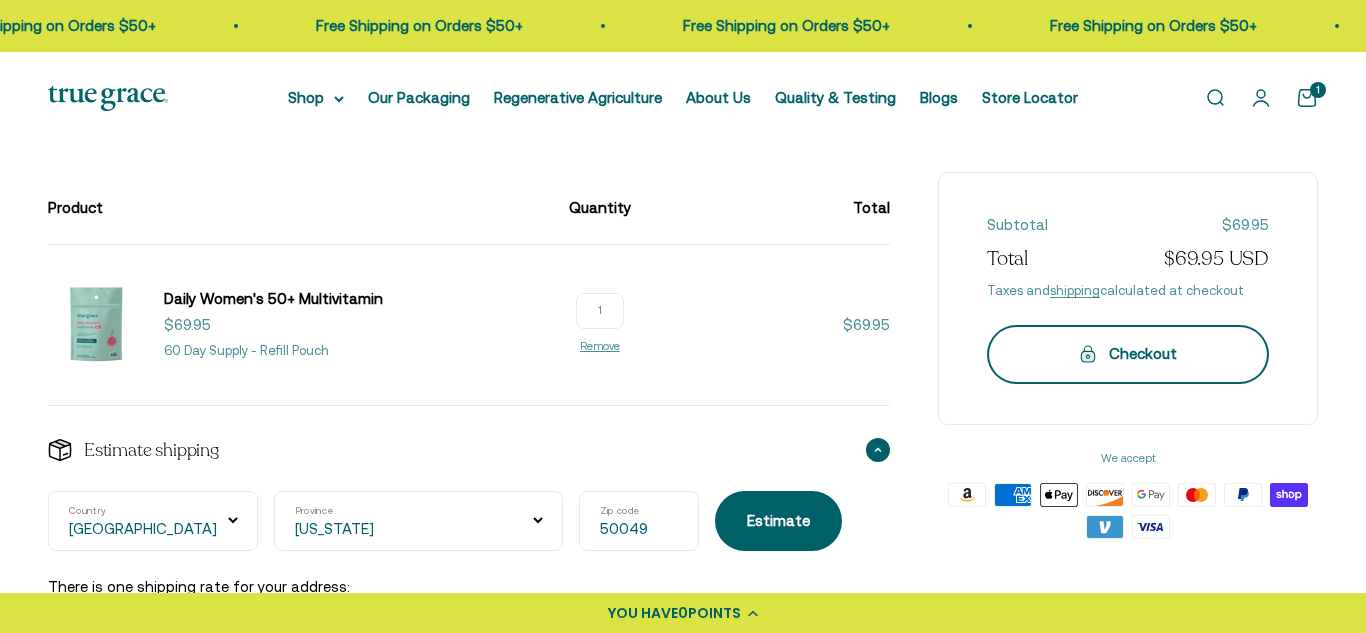 click 